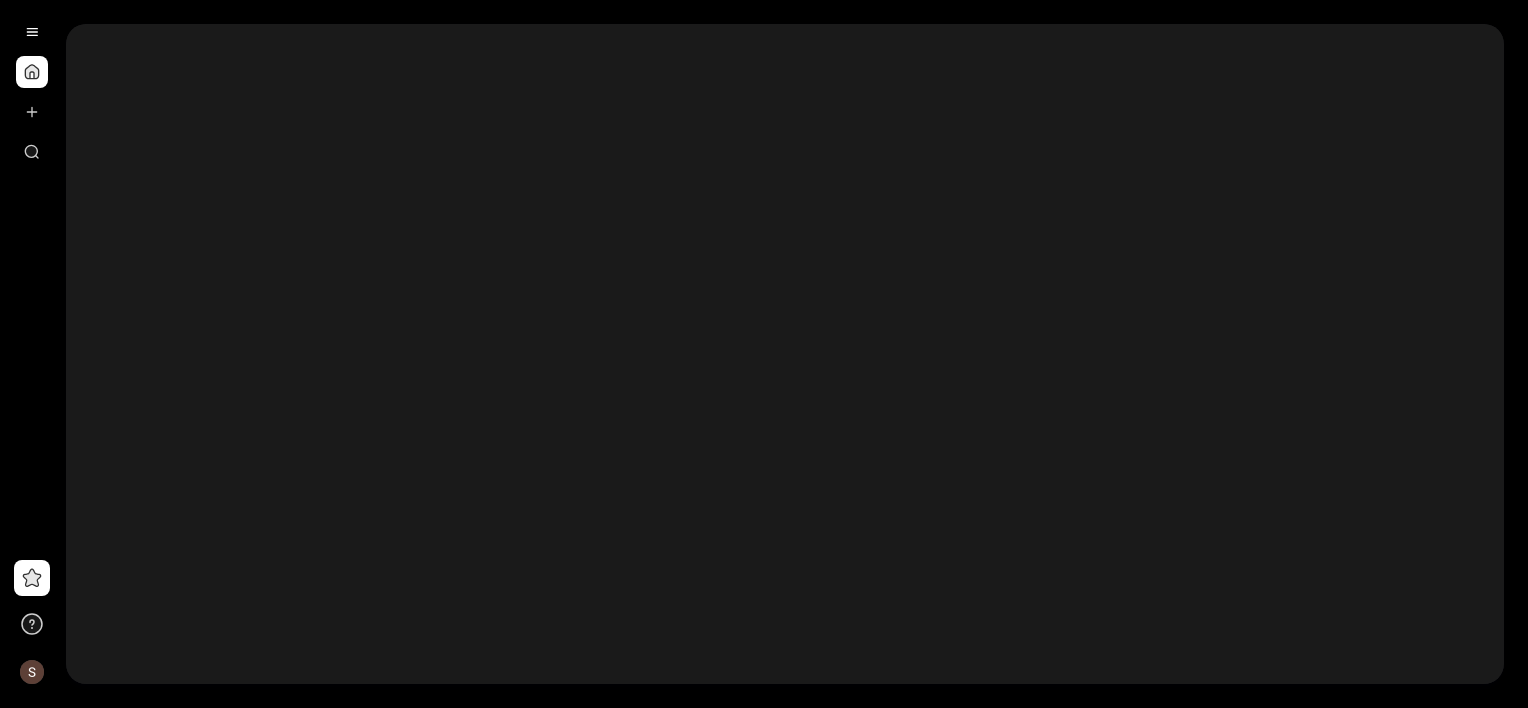scroll, scrollTop: 0, scrollLeft: 0, axis: both 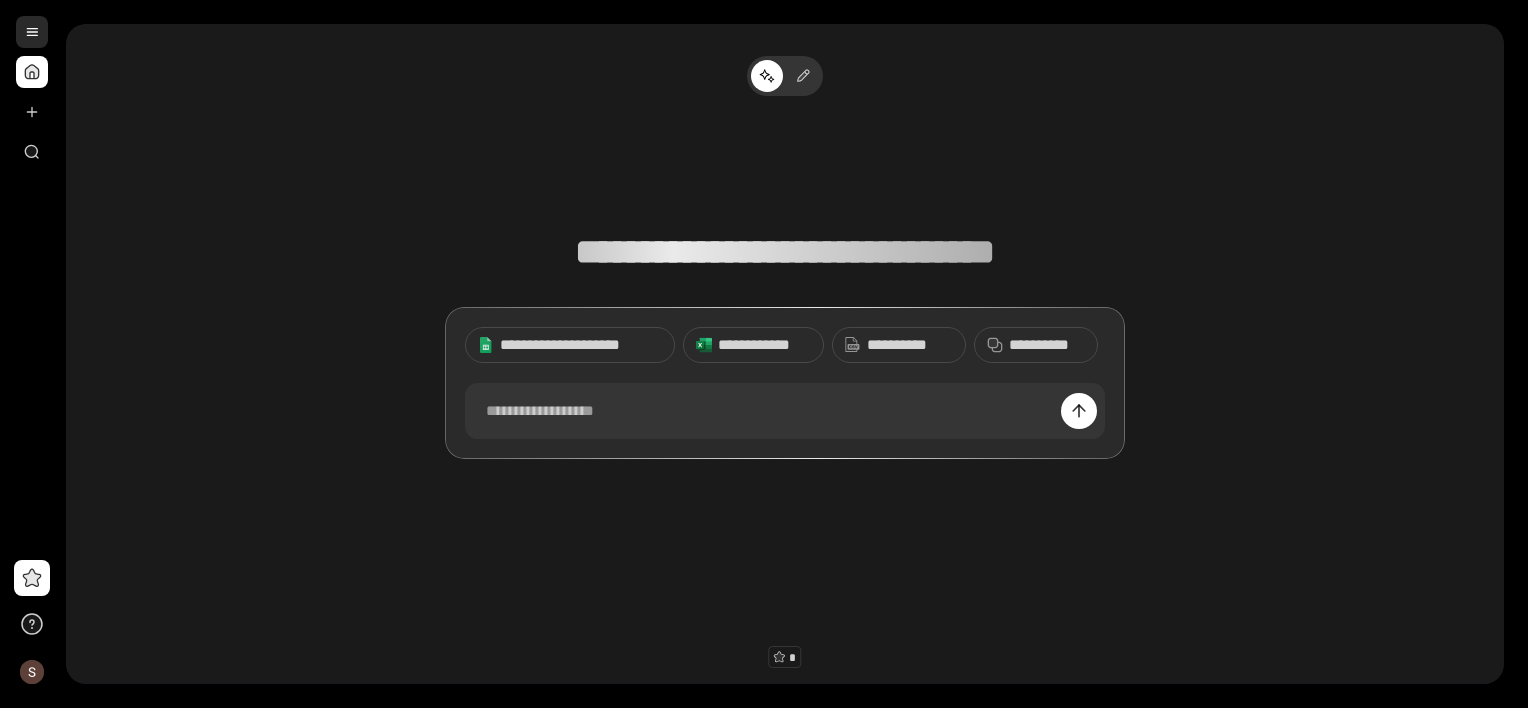 click at bounding box center (32, 32) 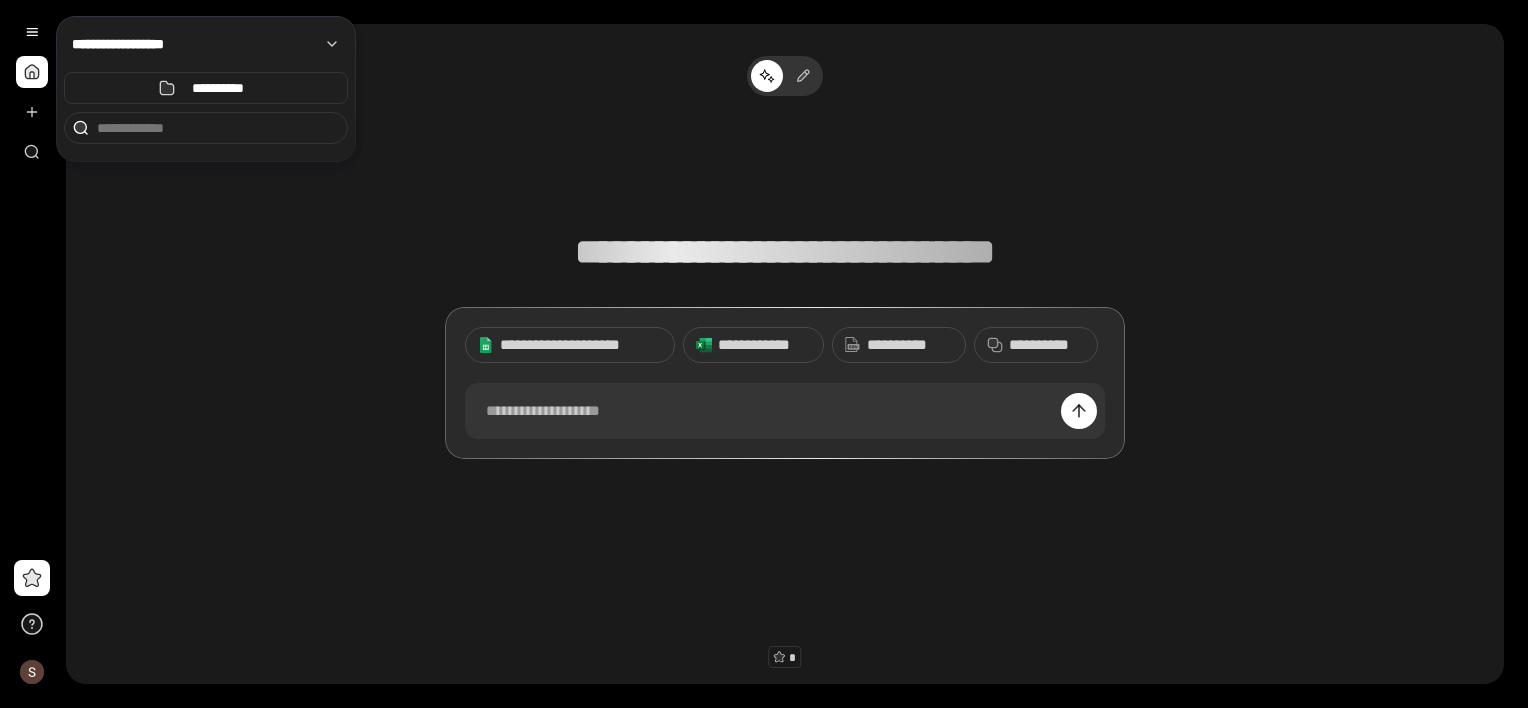click on "**********" at bounding box center (785, 293) 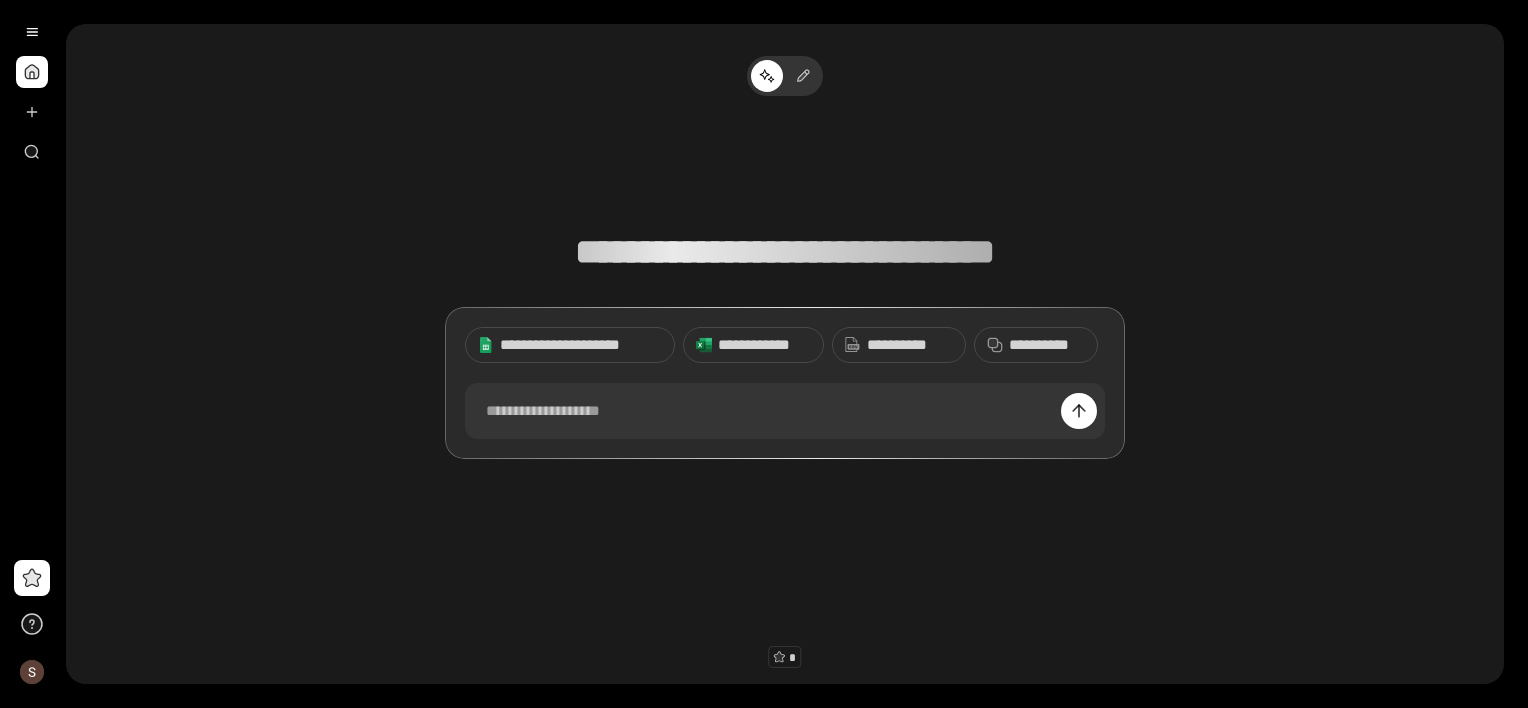 scroll, scrollTop: 15, scrollLeft: 0, axis: vertical 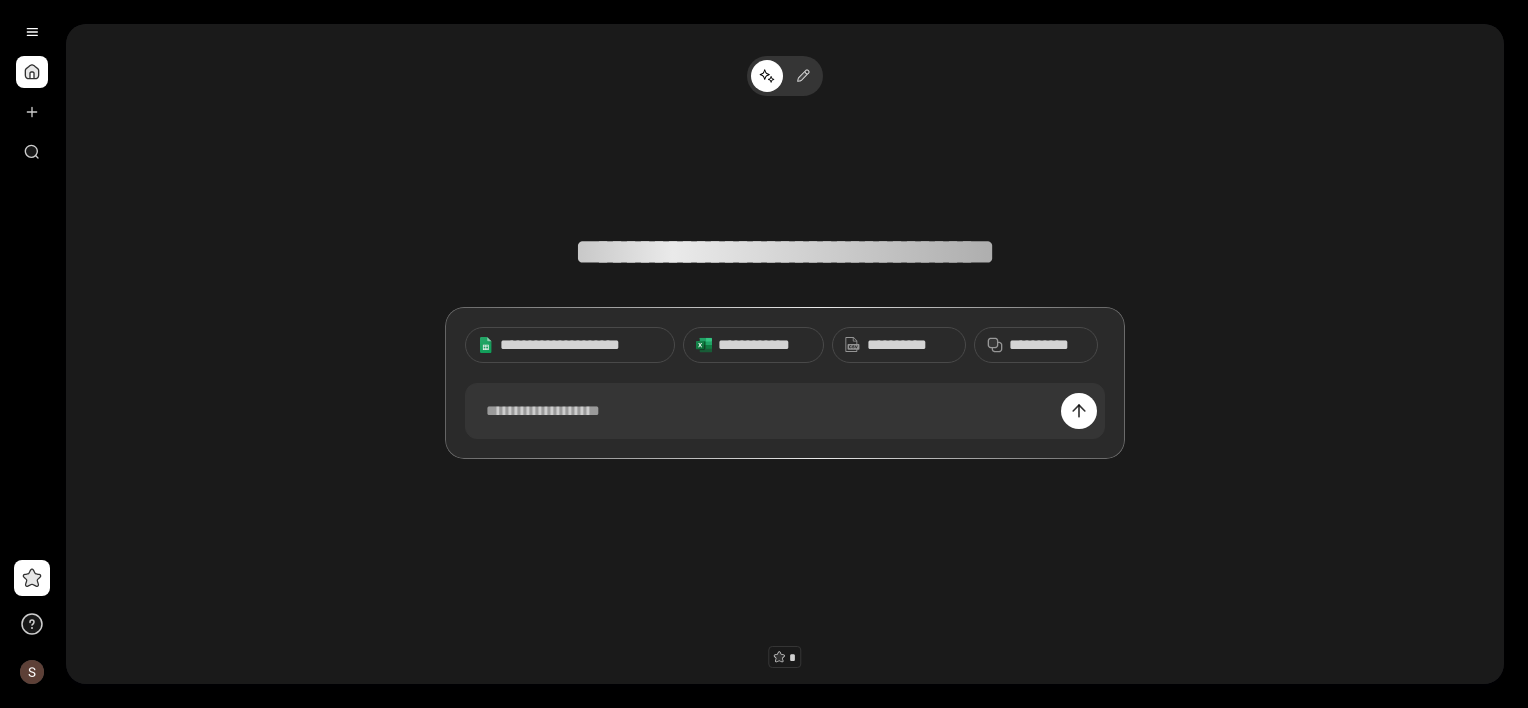 drag, startPoint x: 1348, startPoint y: 384, endPoint x: 1333, endPoint y: 398, distance: 20.518284 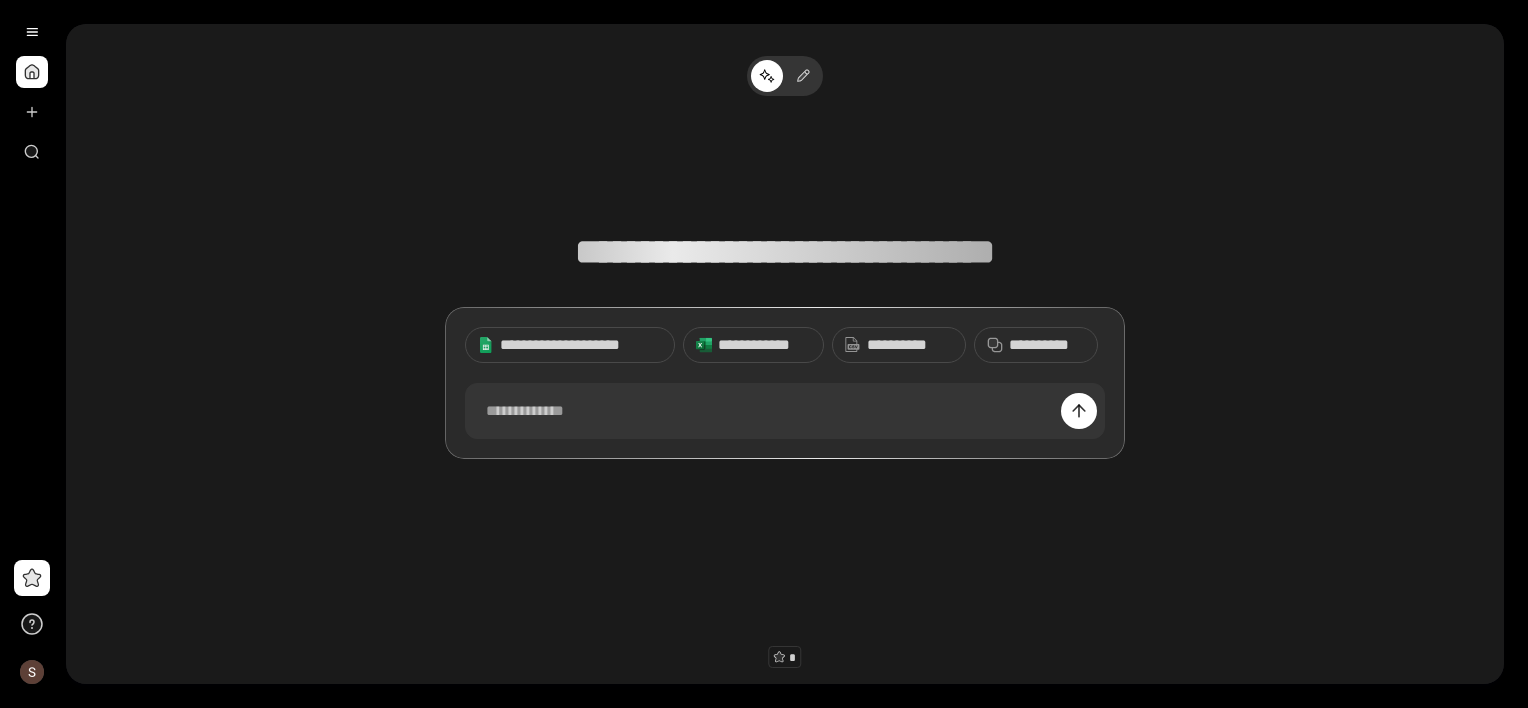 drag, startPoint x: 1195, startPoint y: 437, endPoint x: 1154, endPoint y: 491, distance: 67.80118 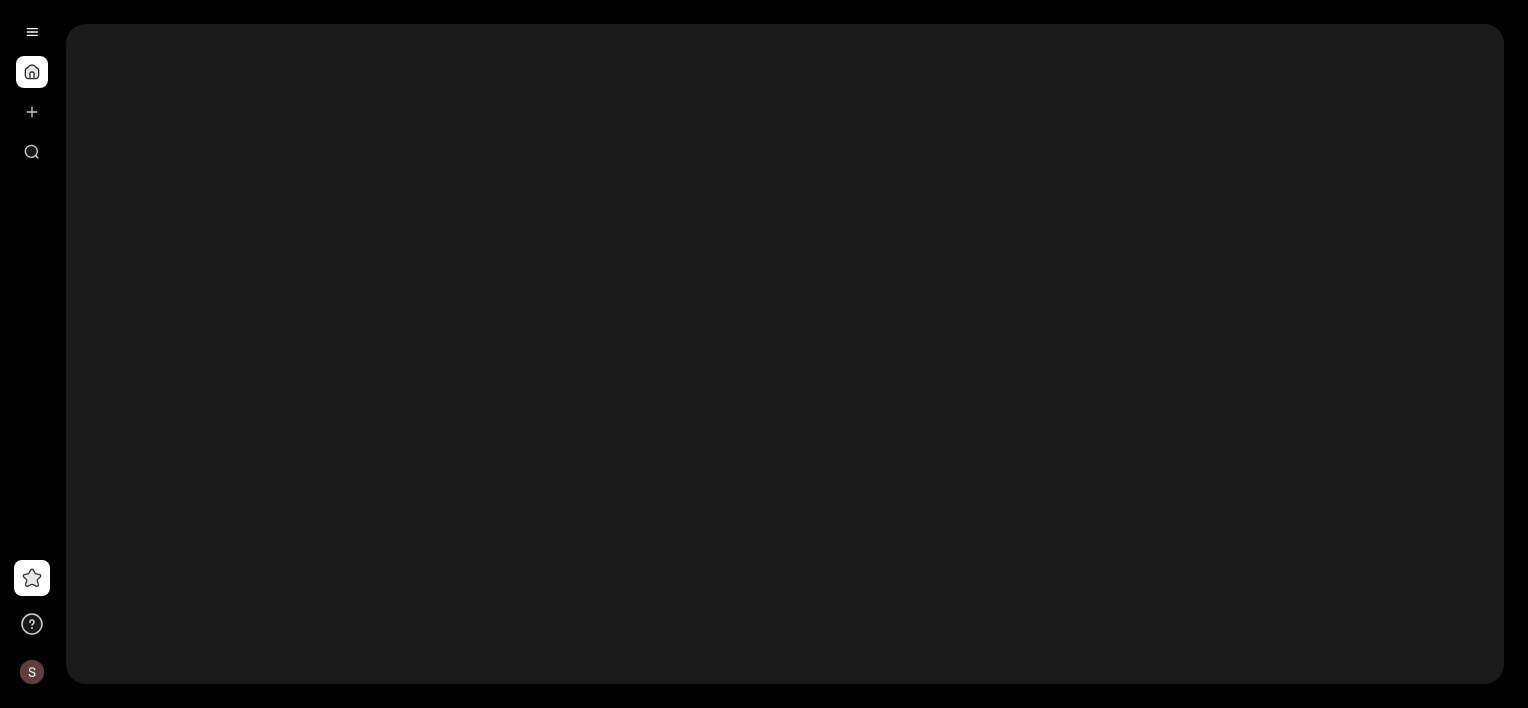 drag, startPoint x: 693, startPoint y: 368, endPoint x: 672, endPoint y: 463, distance: 97.29337 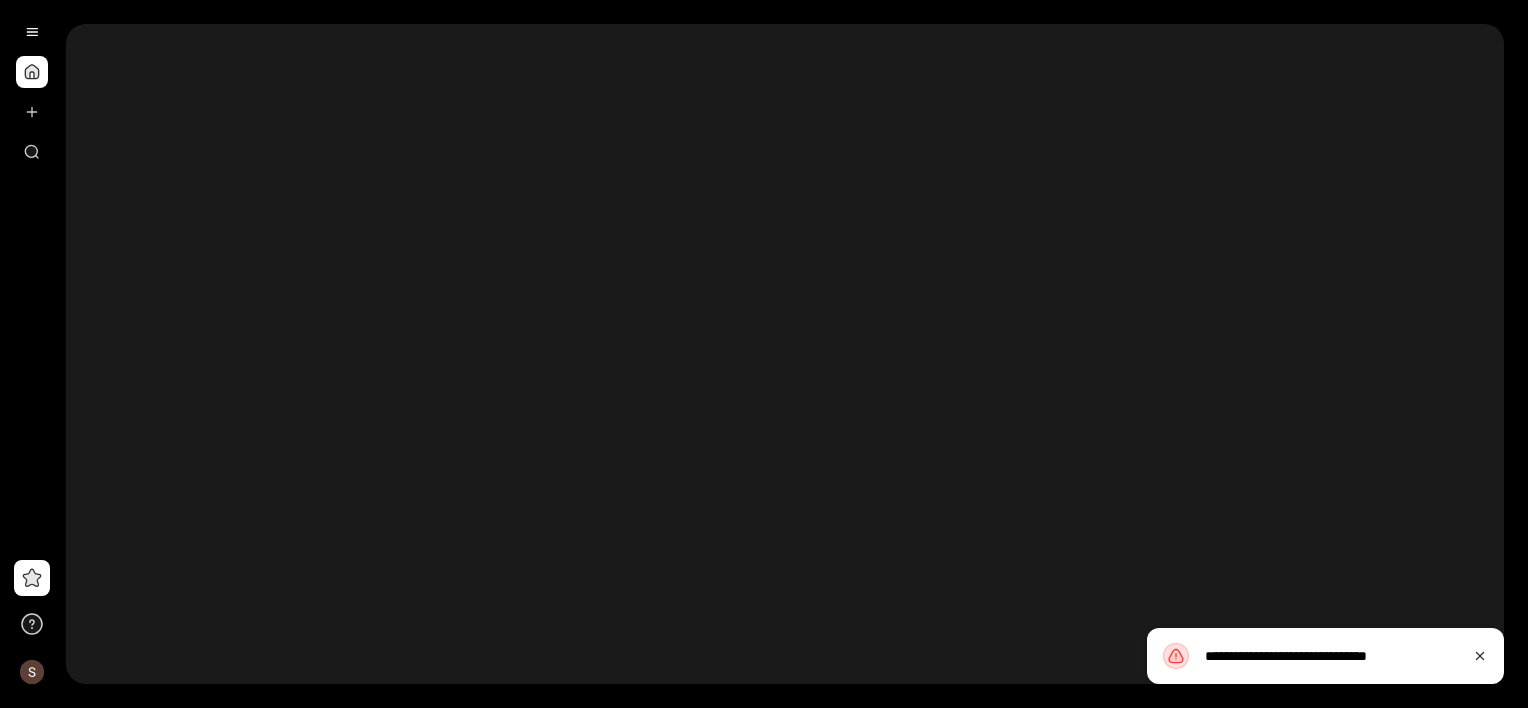 drag, startPoint x: 612, startPoint y: 513, endPoint x: 686, endPoint y: 632, distance: 140.13208 